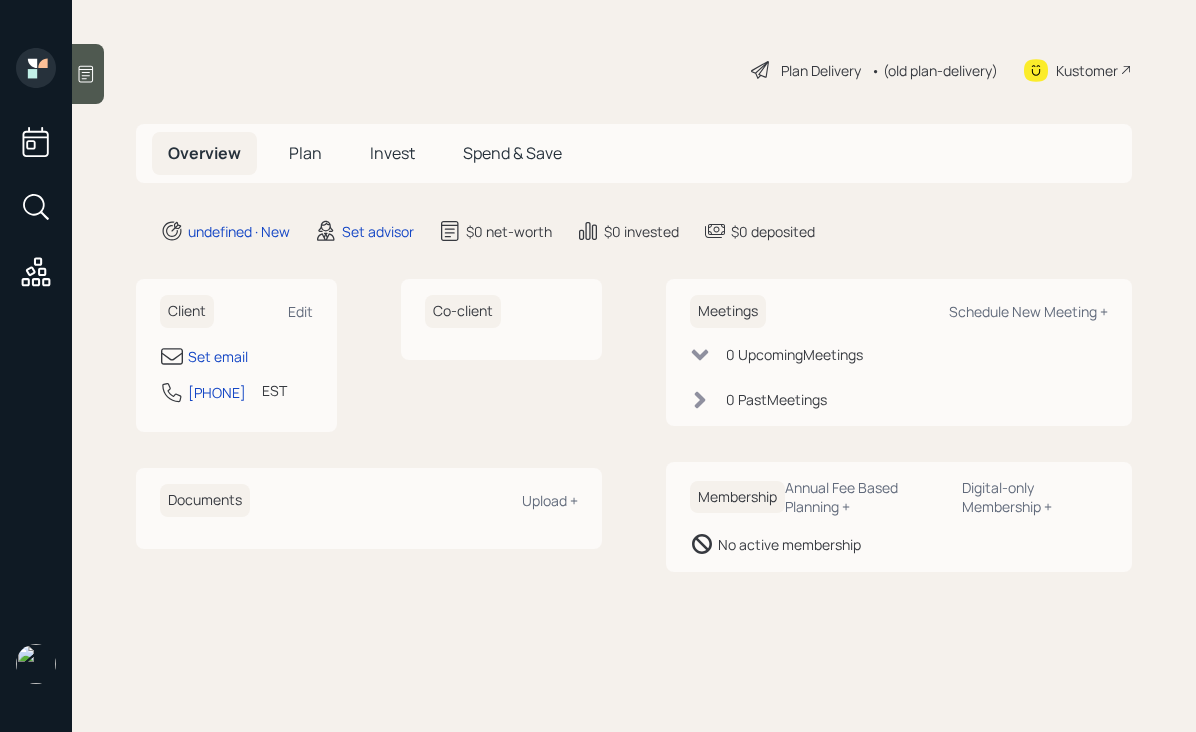 scroll, scrollTop: 0, scrollLeft: 0, axis: both 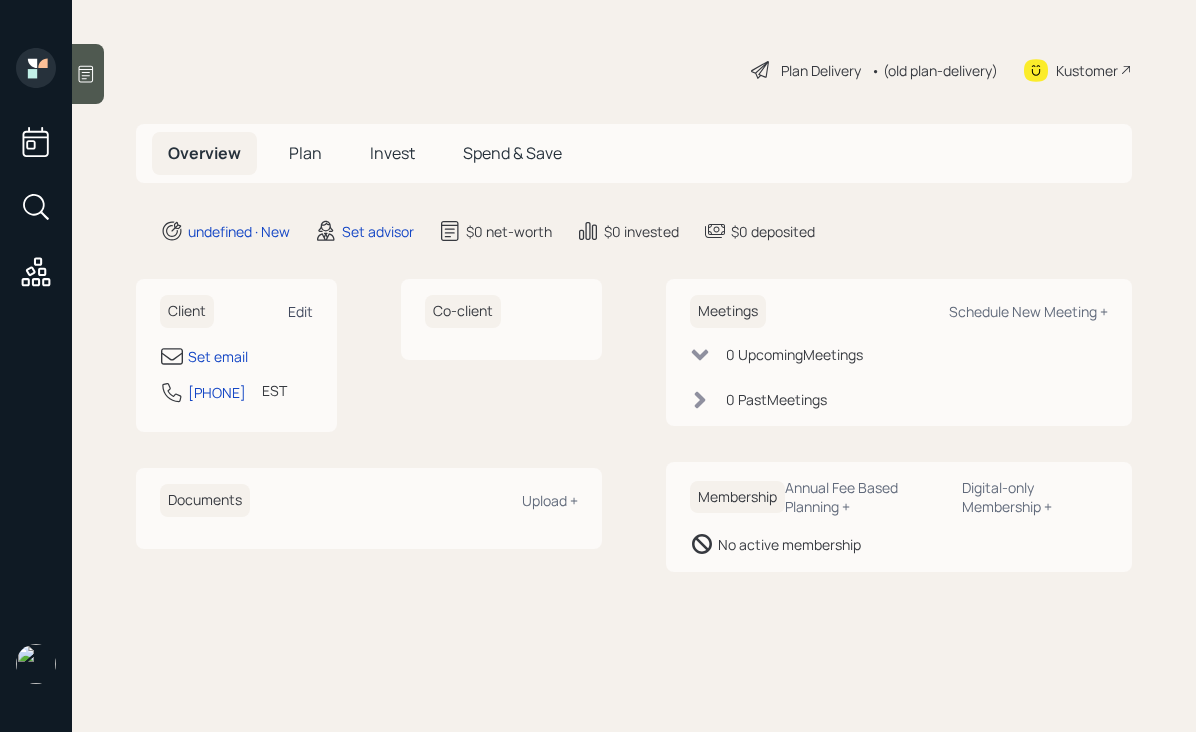 click on "Edit" at bounding box center [300, 311] 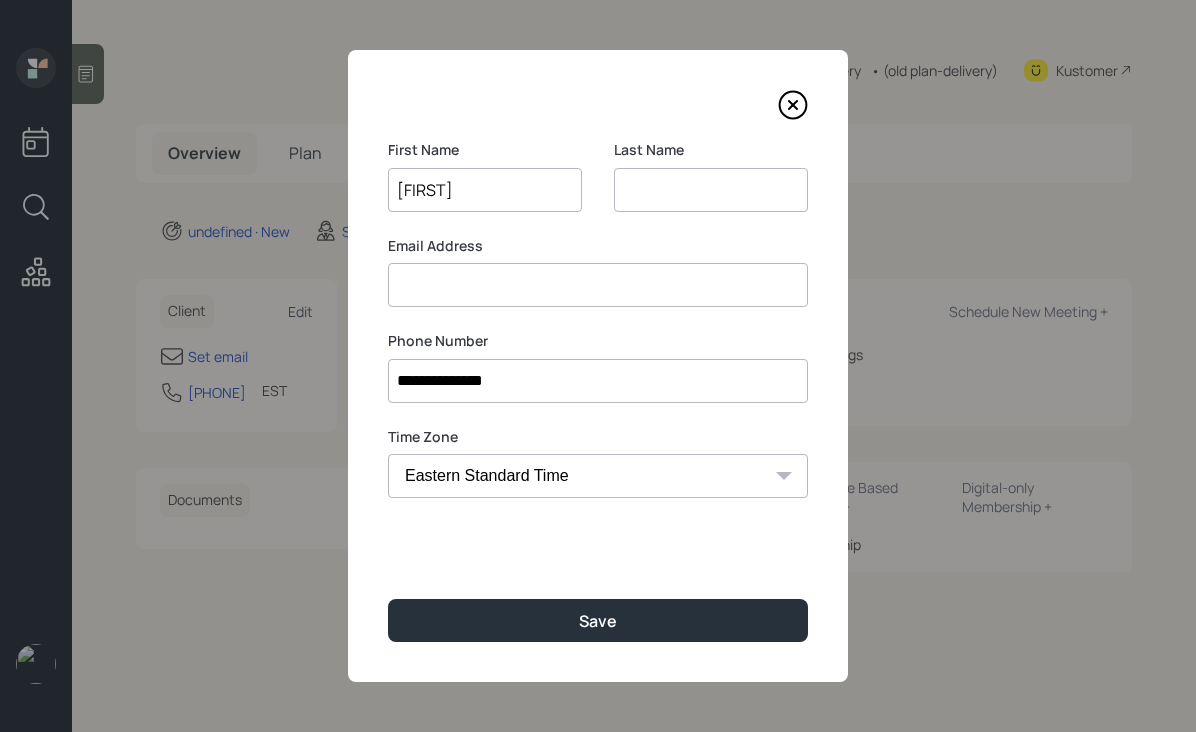 type on "[FIRST]" 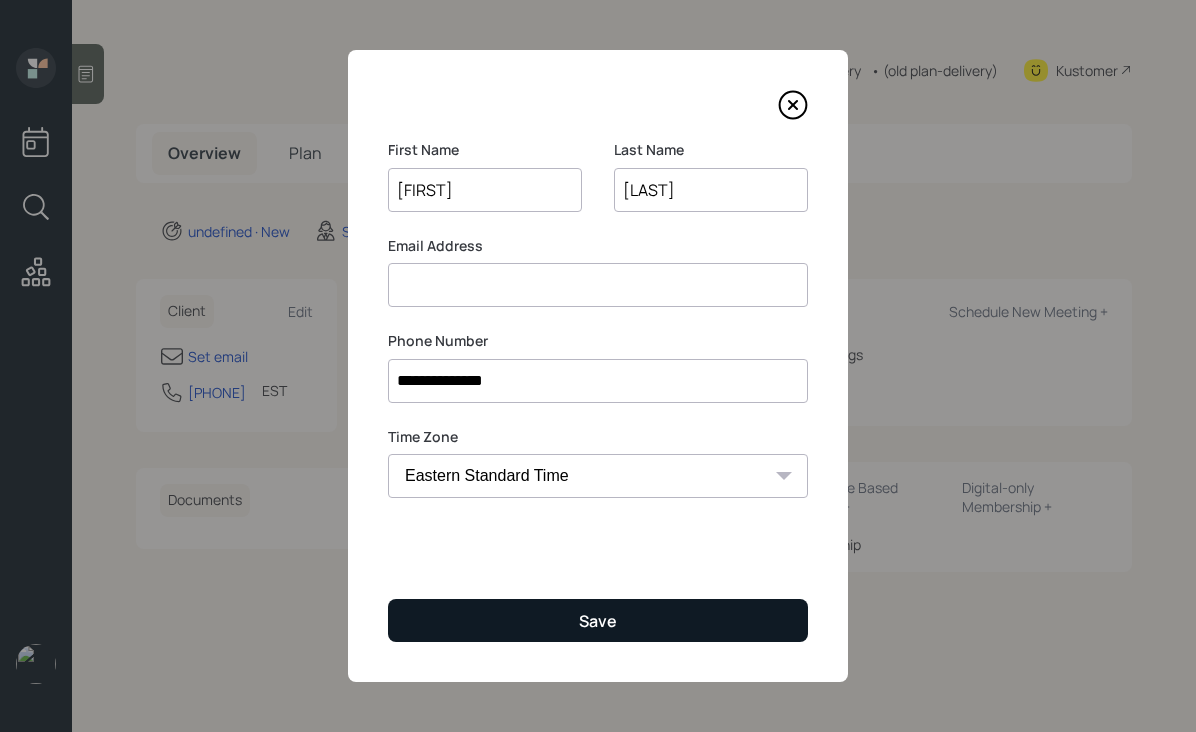 type on "[LAST]" 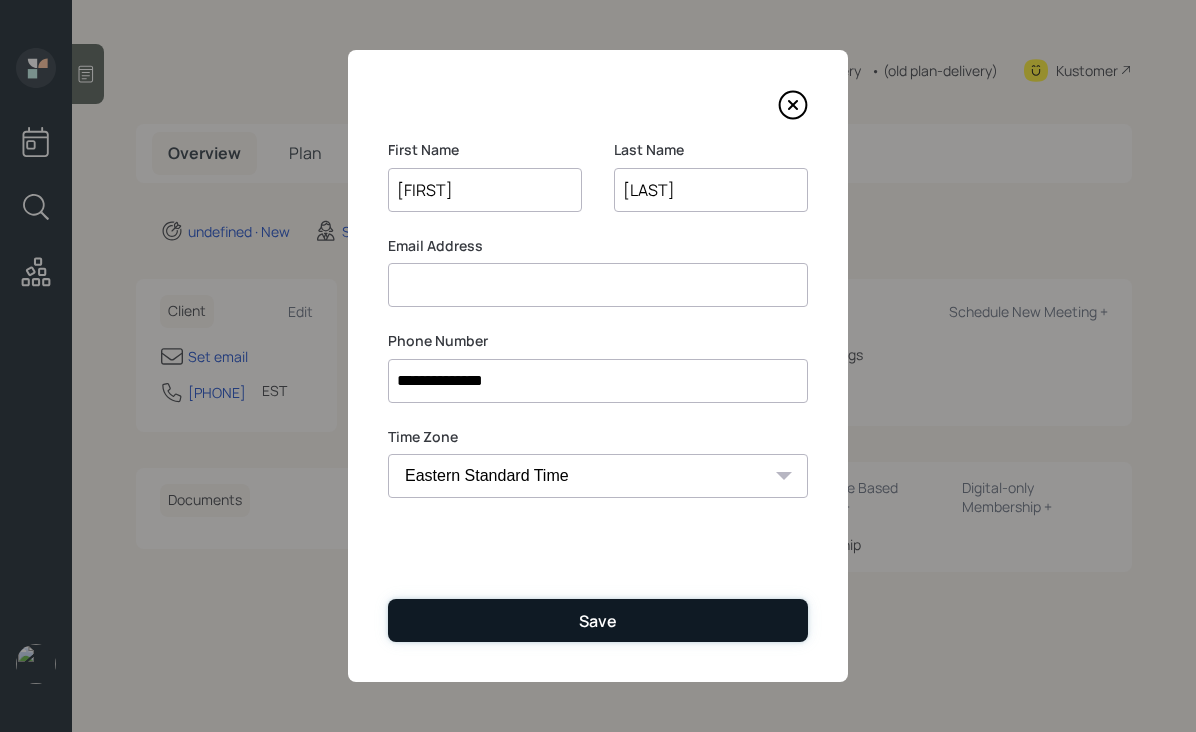 click on "Save" at bounding box center (598, 620) 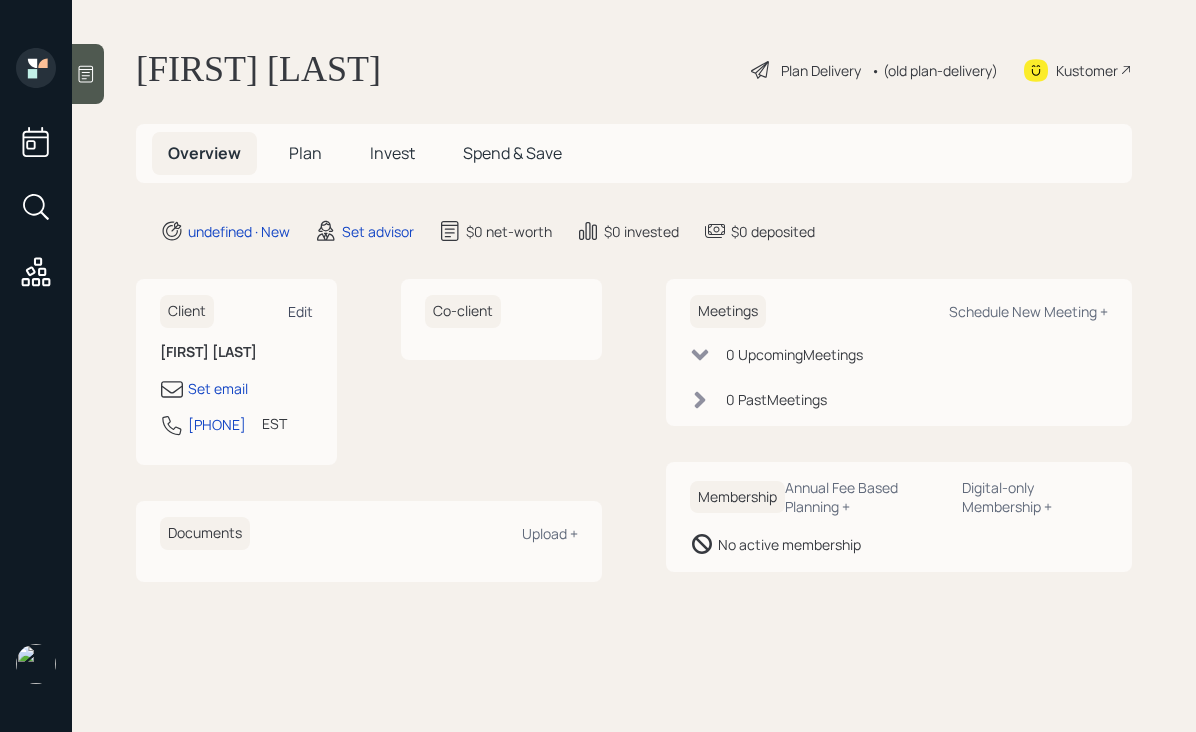 click on "Edit" at bounding box center (300, 311) 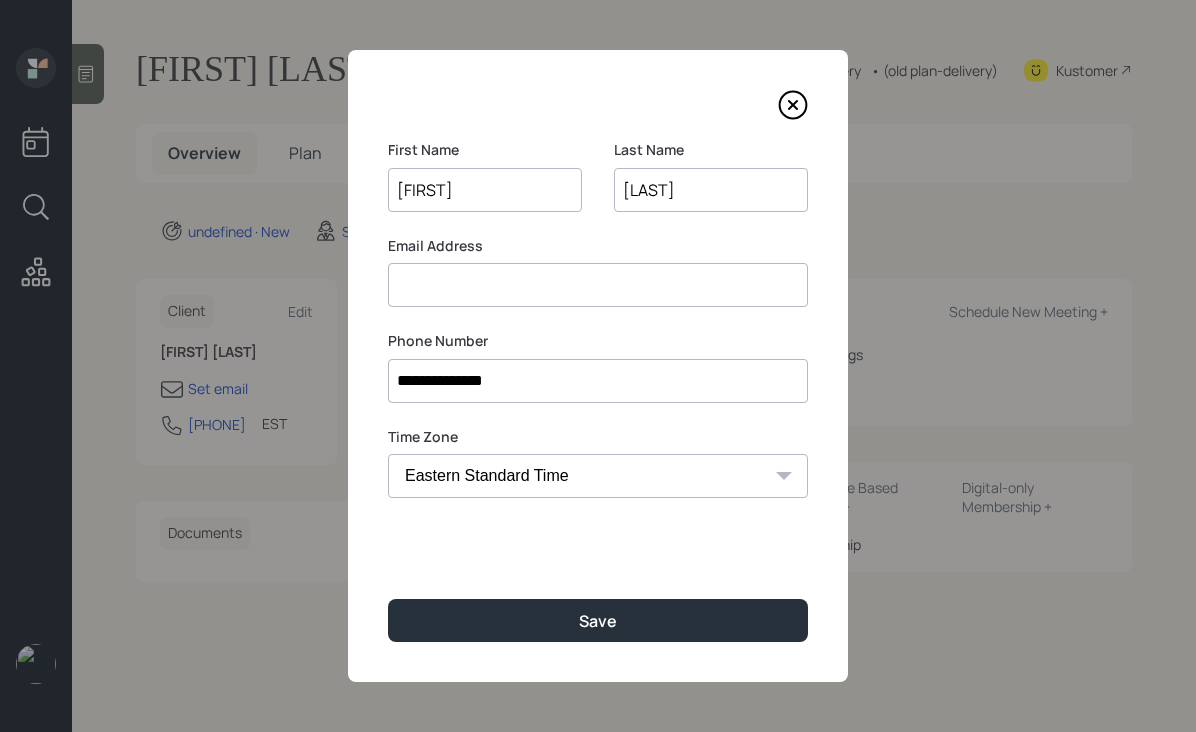 click on "First Name [FIRST] Last Name [LAST]" at bounding box center [598, 188] 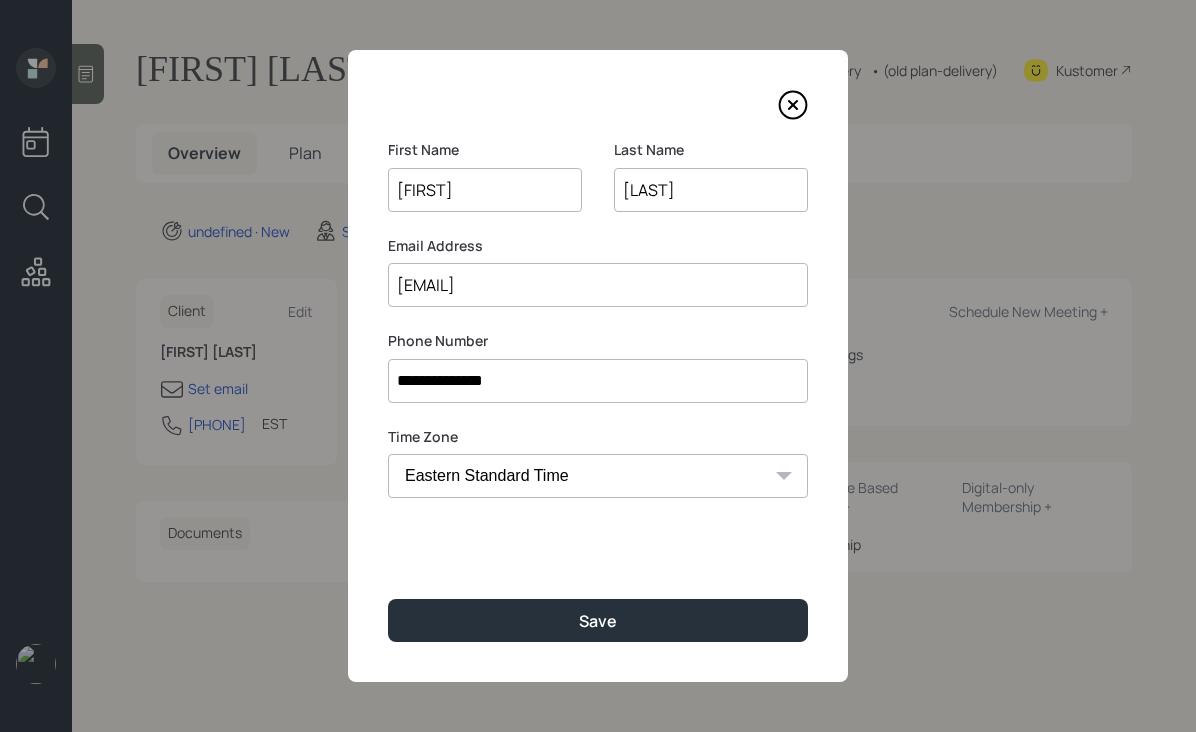 type on "[EMAIL]" 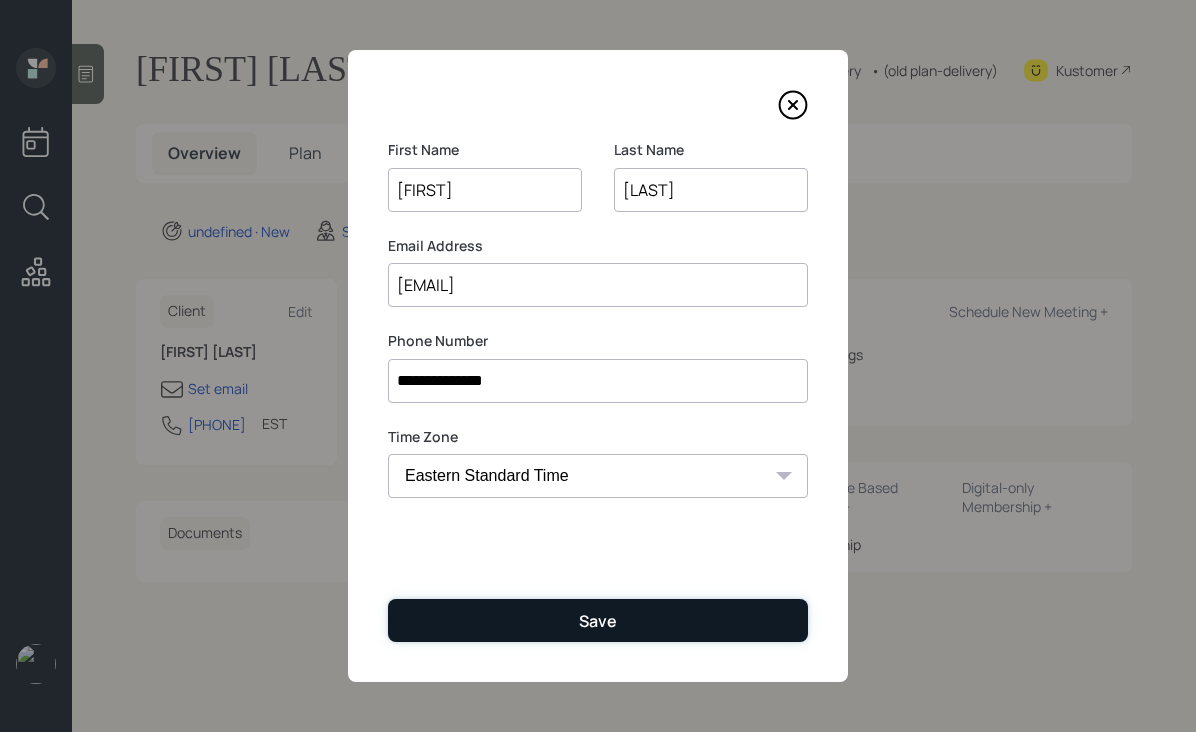 click on "Save" at bounding box center [598, 620] 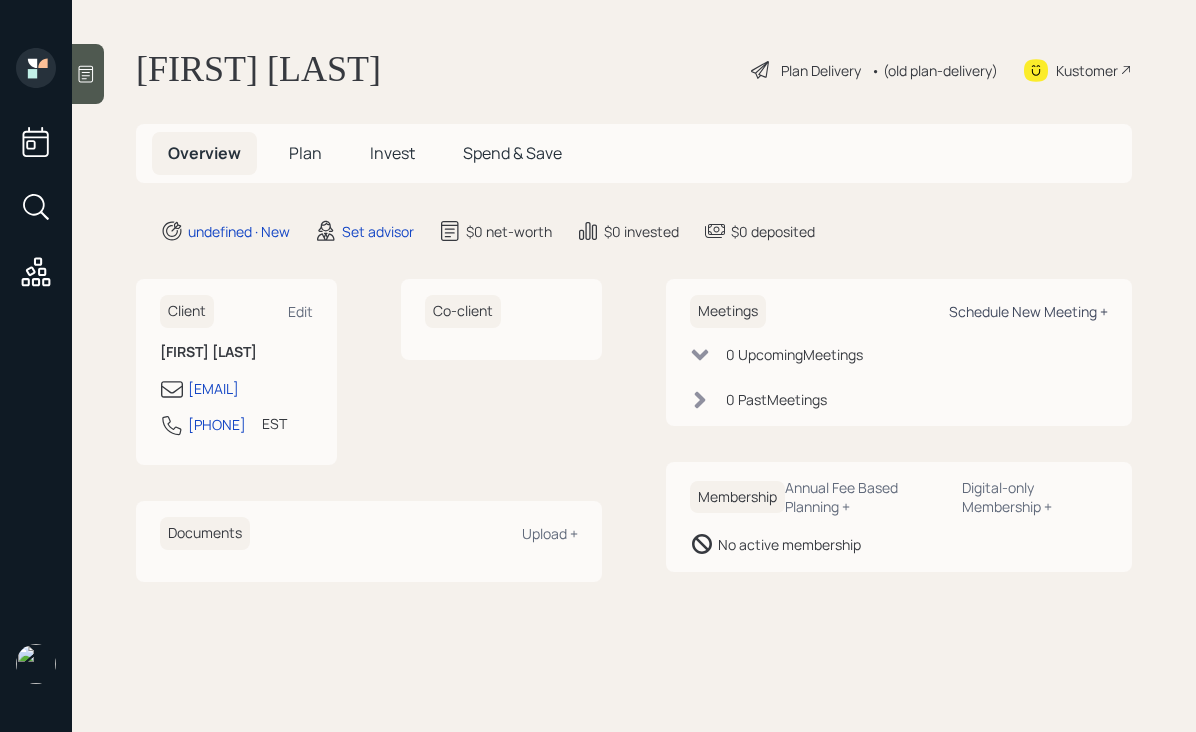 click on "Schedule New Meeting +" at bounding box center [300, 311] 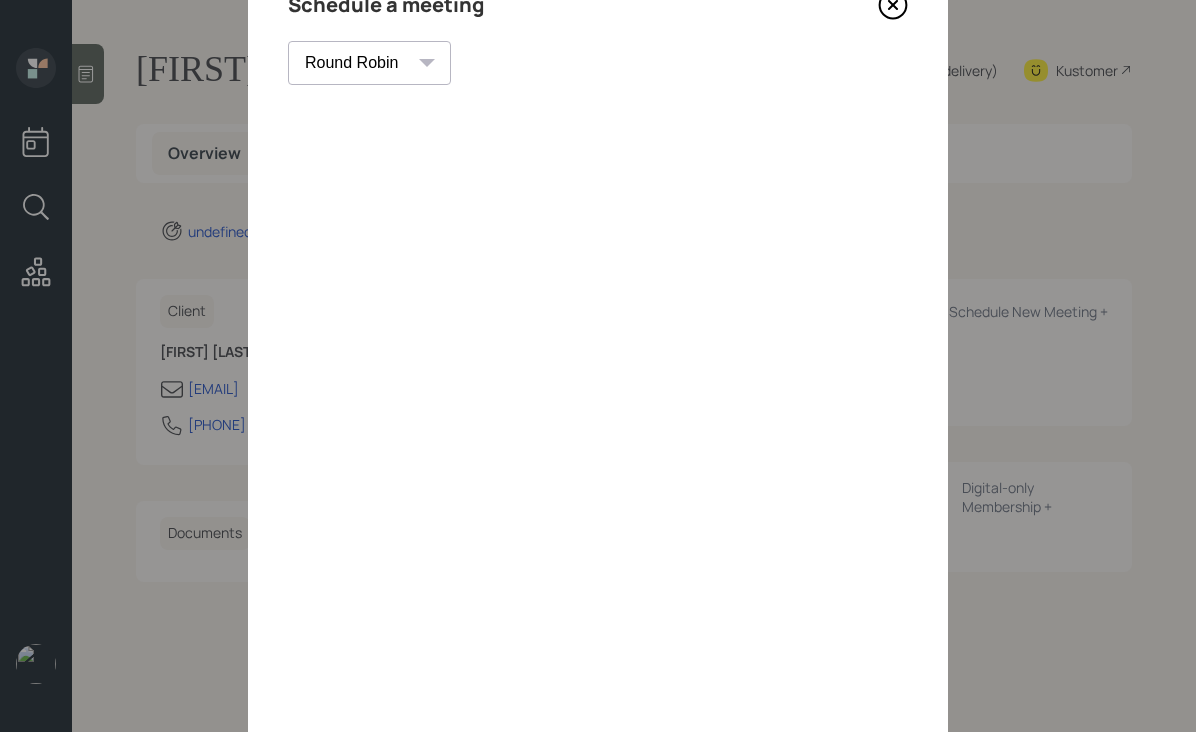 scroll, scrollTop: 112, scrollLeft: 0, axis: vertical 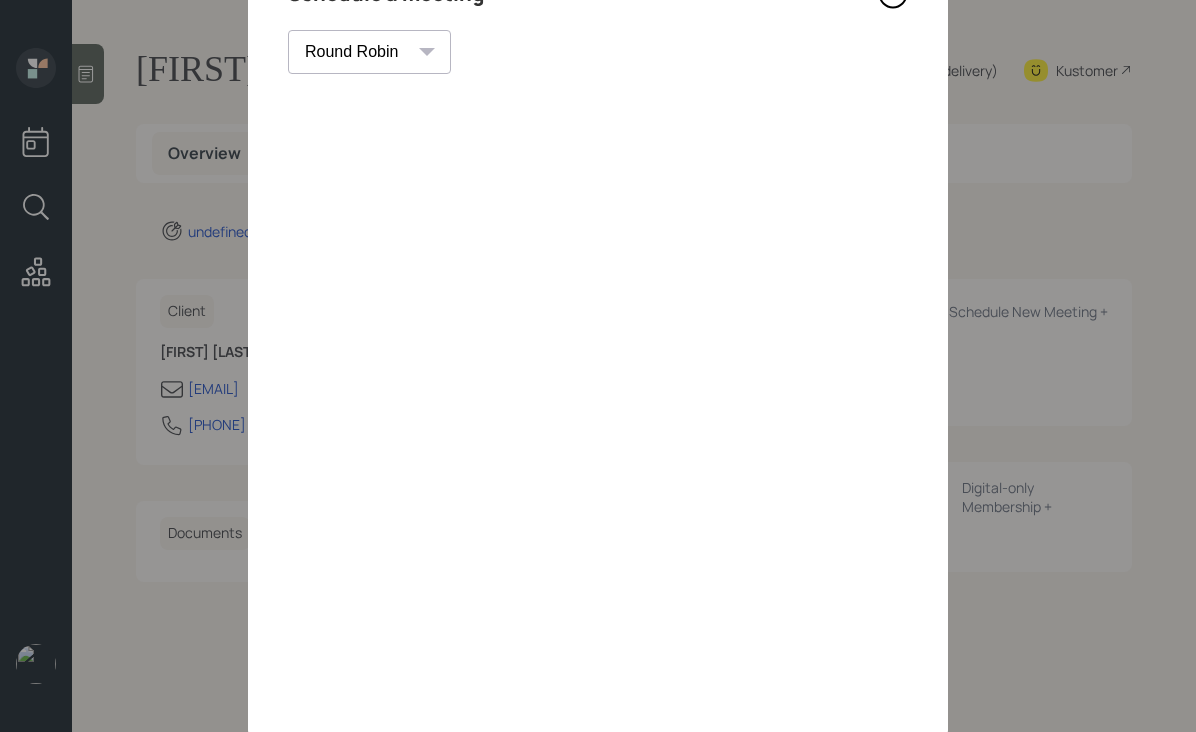 click on "Schedule a meeting Eitan Bar-David Ian Yamey Trevor Nelson Melissa Louis Christian Ruiz Gordon Hanssen Hamza Chaudhry Robby Grisanti Jonah Coleman Tyler End Michael Russo Treva Nostdahl Eric Schwartz James DiStasi Hunter Neumayer Sami Boghos Harrison Schaefer Round Robin" at bounding box center [598, 338] 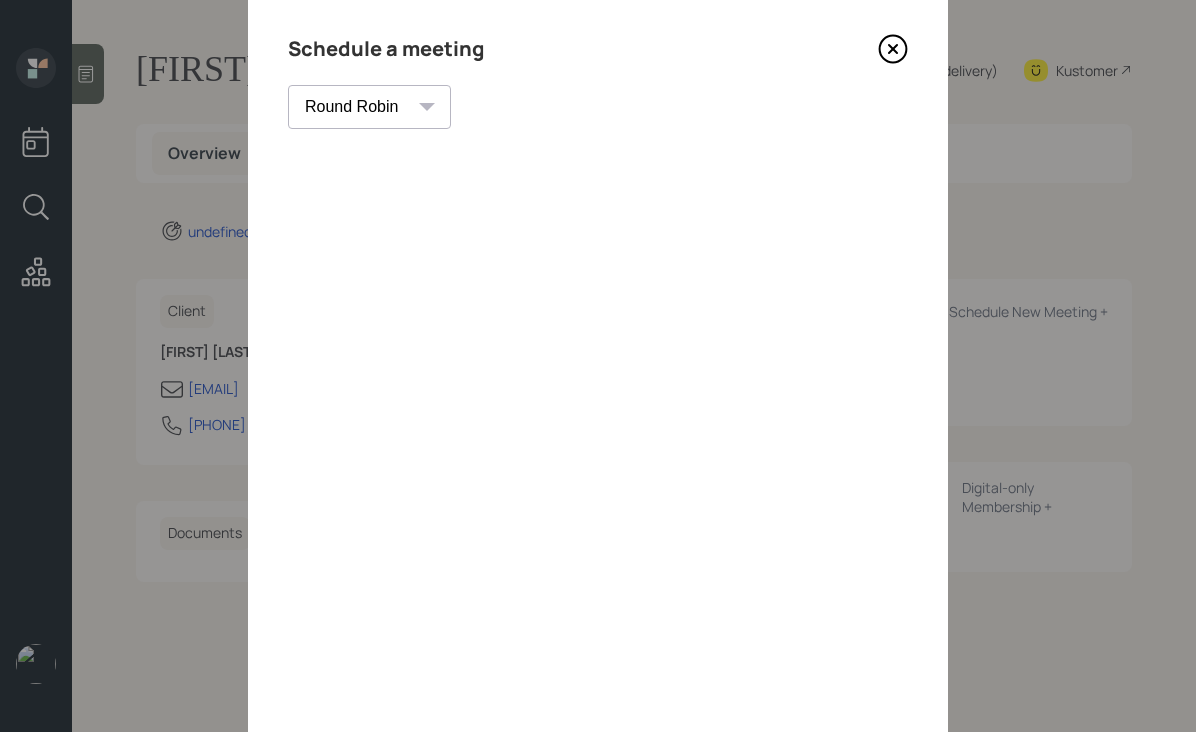 click at bounding box center (893, 49) 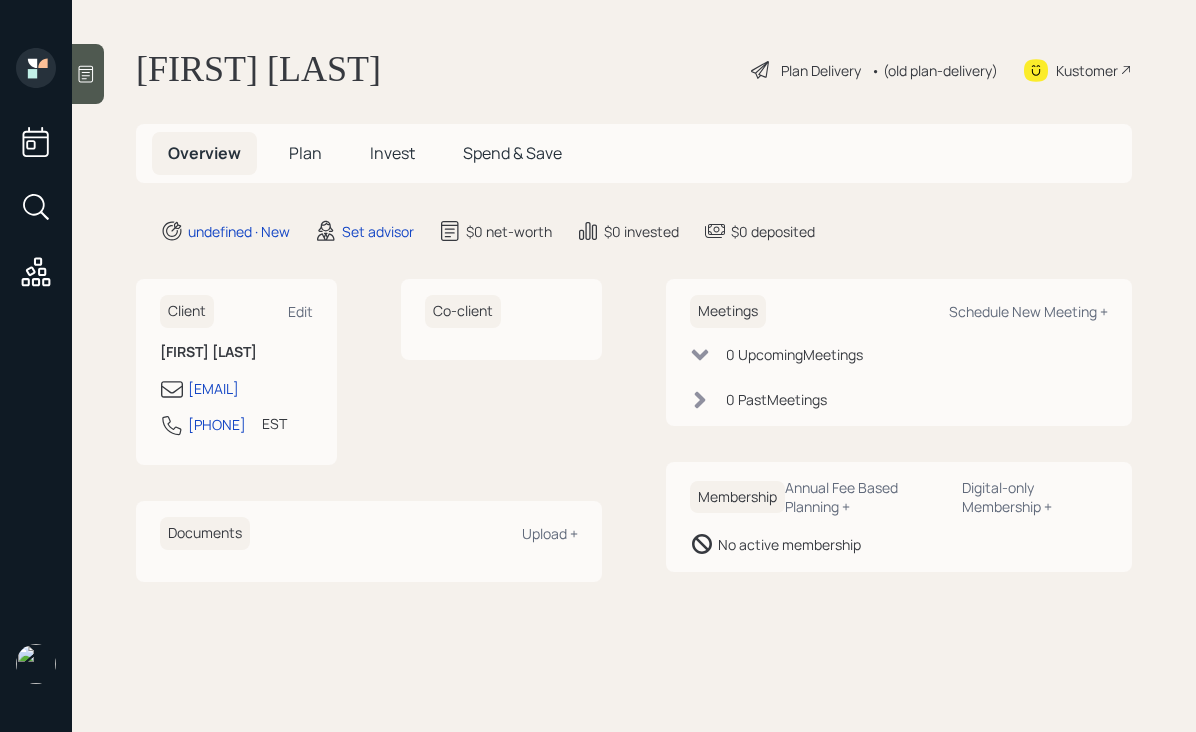 click at bounding box center [88, 74] 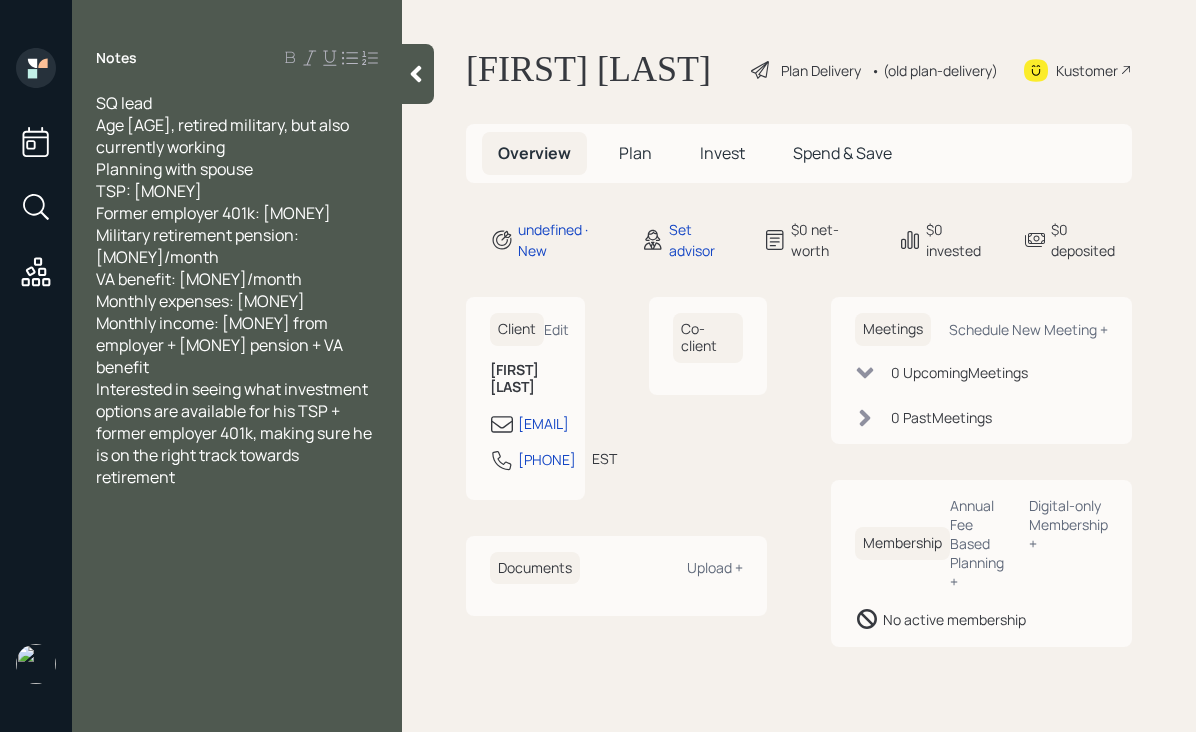 click on "SQ lead
Age [AGE], retired military, but also currently working
Planning with spouse
TSP: [MONEY]
Former employer 401k: [MONEY]
Military retirement pension: [MONEY]/month
VA benefit: [MONEY]/month
Monthly expenses: [MONEY]
Monthly income: [MONEY] from employer + [MONEY] pension + VA benefit" at bounding box center [237, 235] 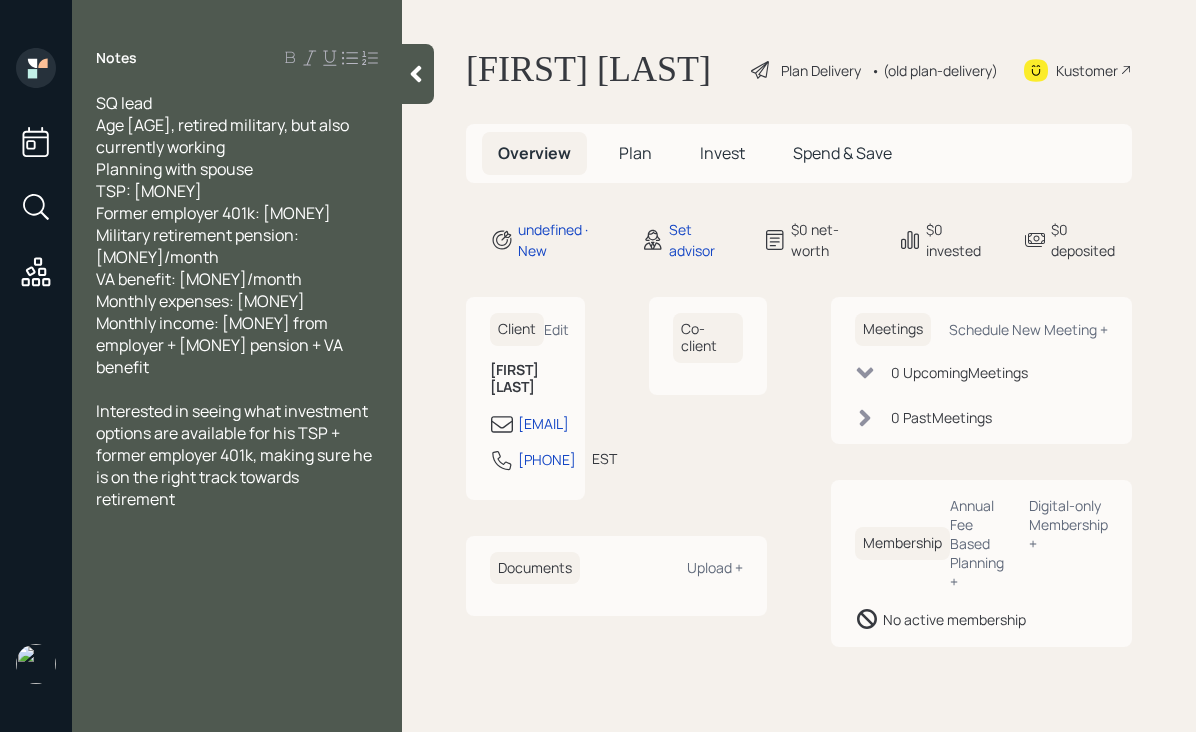 click at bounding box center (418, 74) 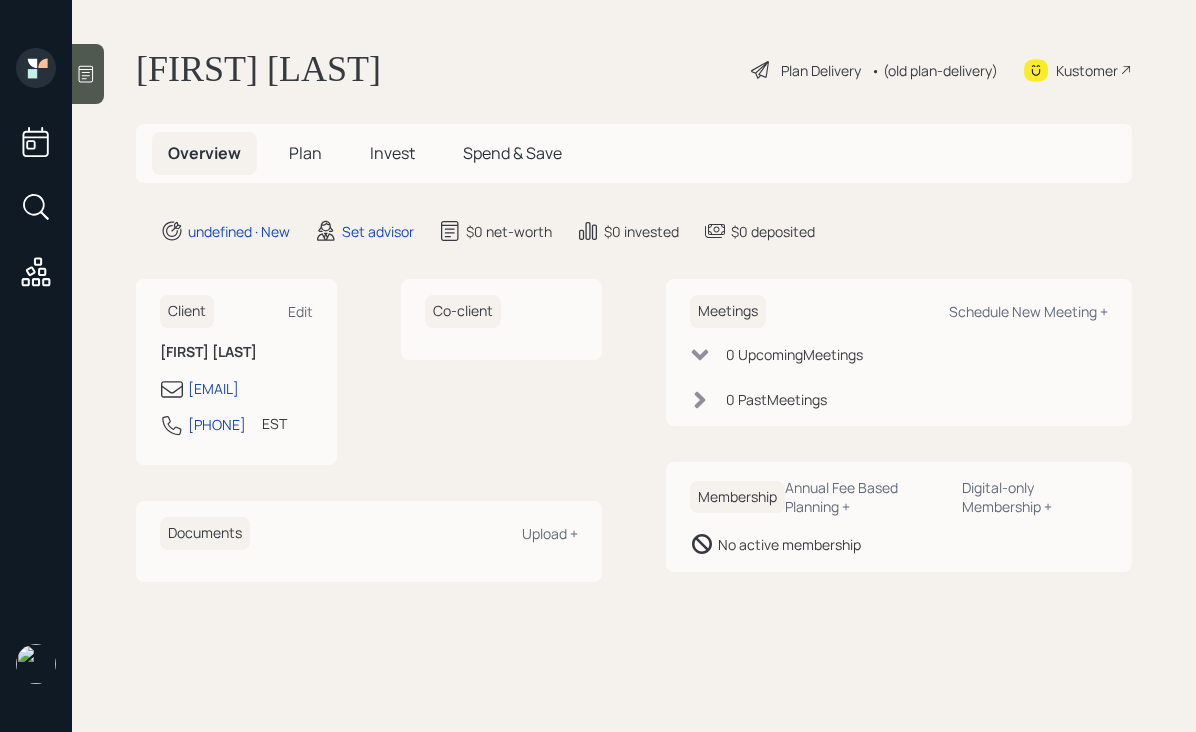 click on "[FIRST] [LAST] Plan Delivery • (old plan-delivery) Kustomer Overview Plan Invest Spend & Save undefined ·
New Set advisor [MONEY] [MONEY] [MONEY] Client Edit [FIRST] [LAST] [EMAIL] [PHONE] EST Currently [TIME] Co-client Documents Upload + Meetings Schedule New Meeting + 0   Upcoming  Meeting s 0   Past  Meeting s Membership Annual Fee Based Planning + Digital-only Membership + No active membership" at bounding box center [634, 366] 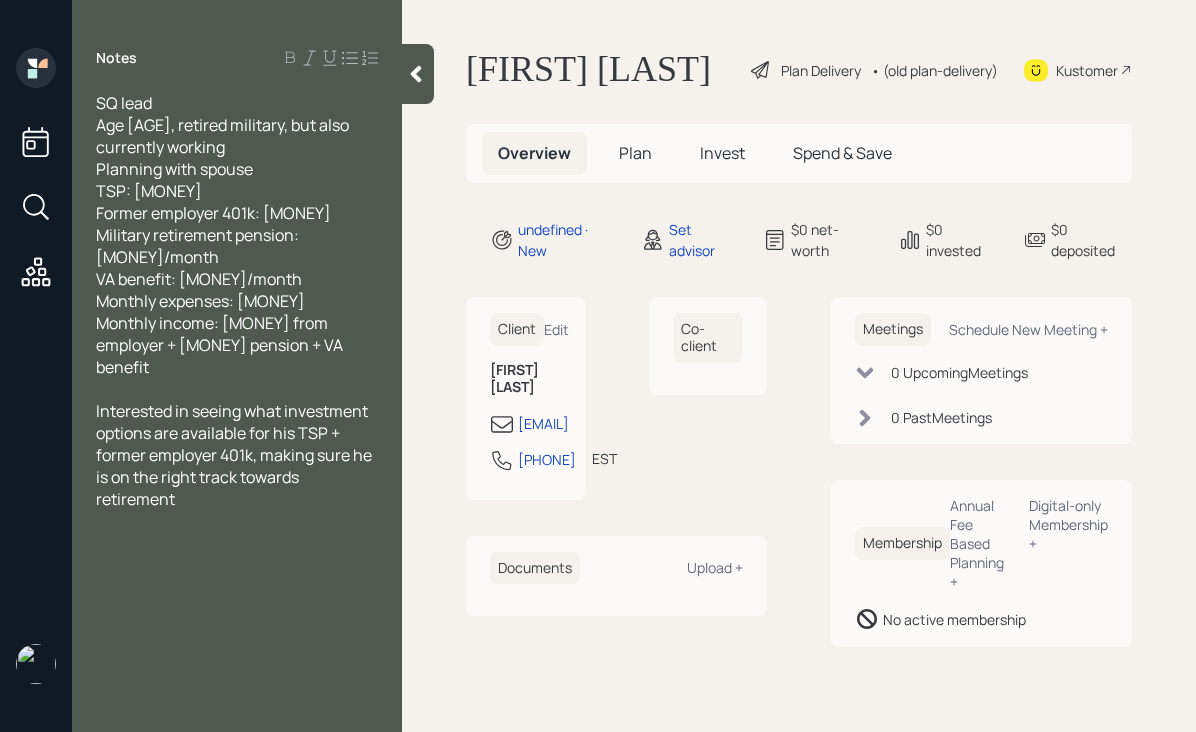 click at bounding box center (416, 74) 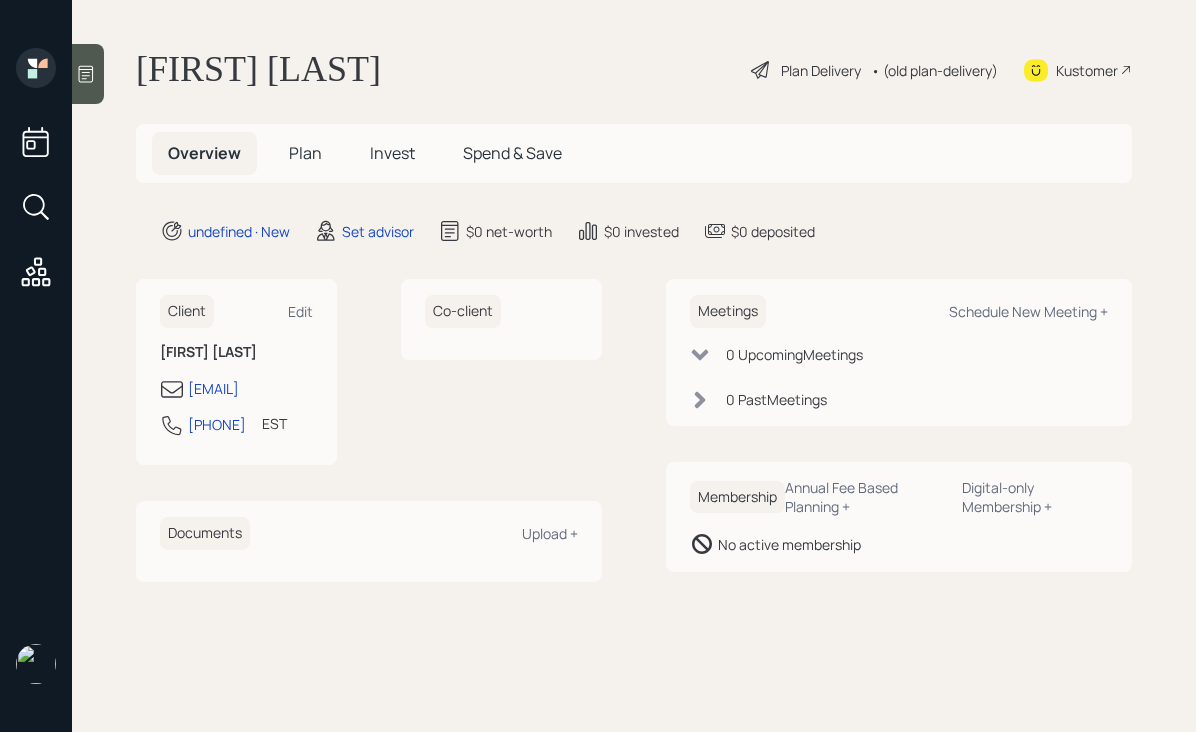 click at bounding box center (88, 74) 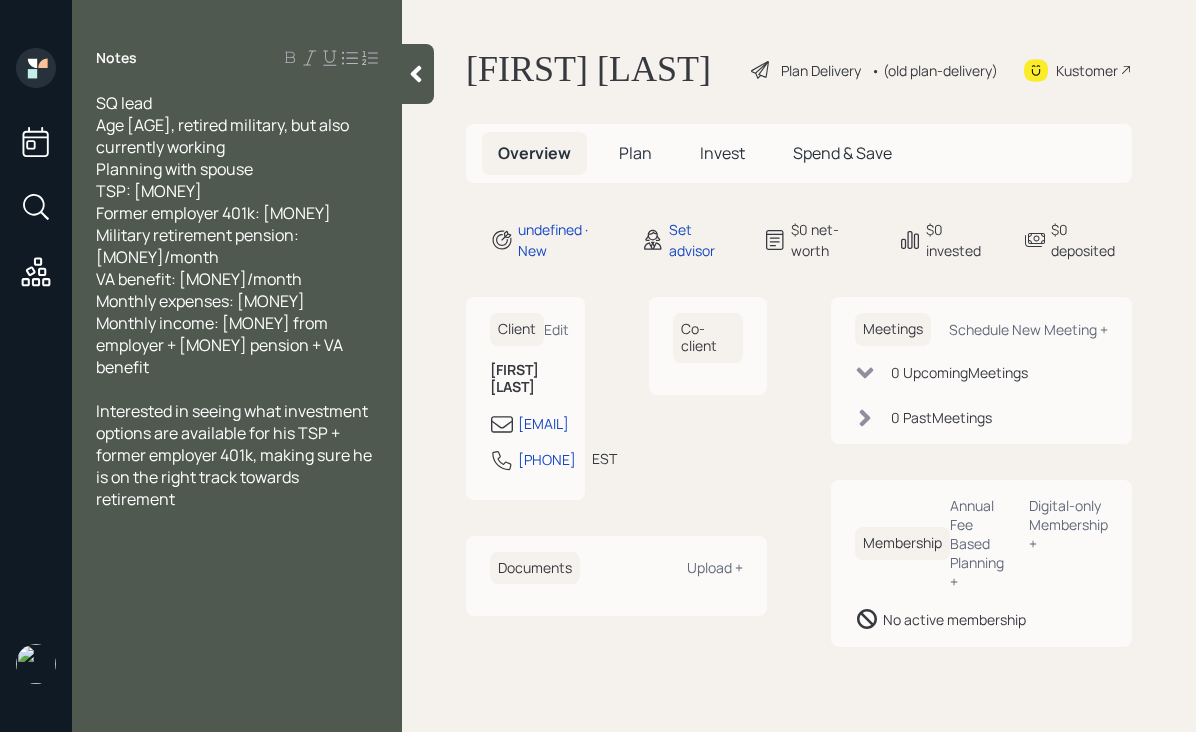 click at bounding box center [416, 74] 